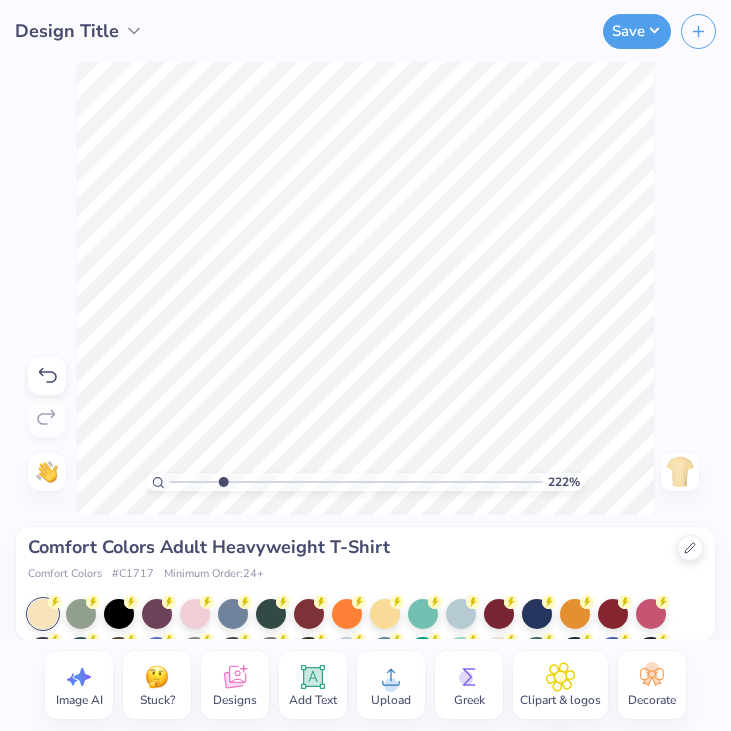 scroll, scrollTop: 0, scrollLeft: 0, axis: both 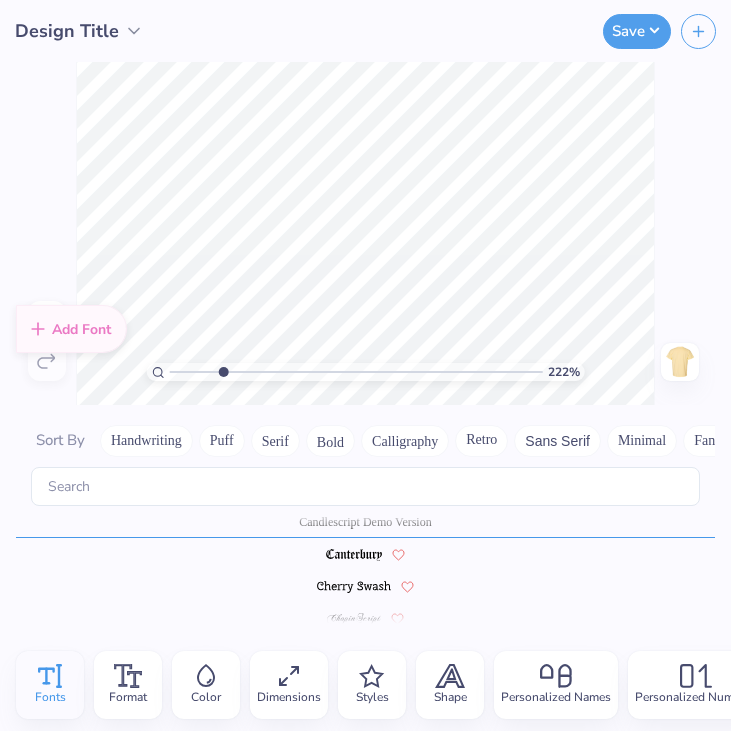 type on "2.22017926716102" 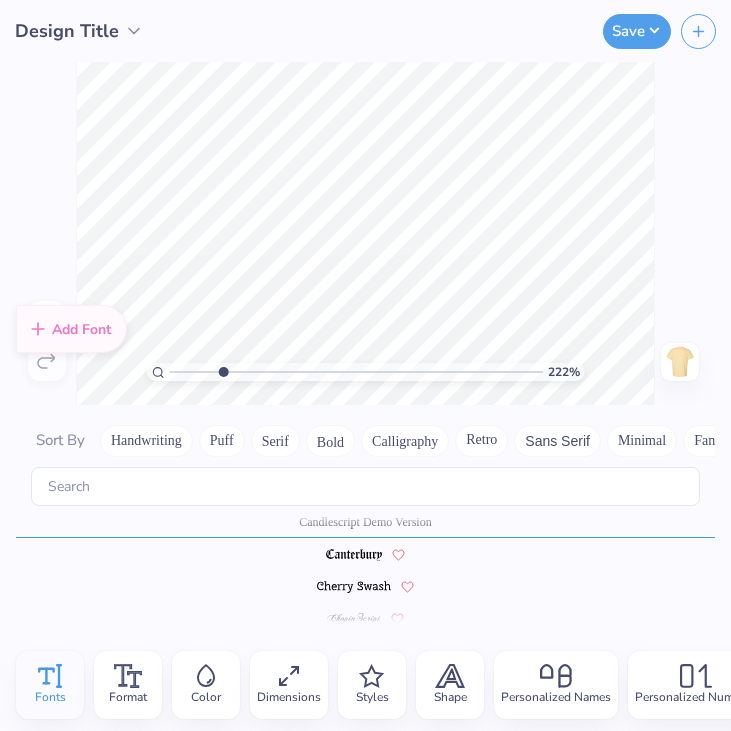 type on "[LAST_NAME] [LAST_NAME]" 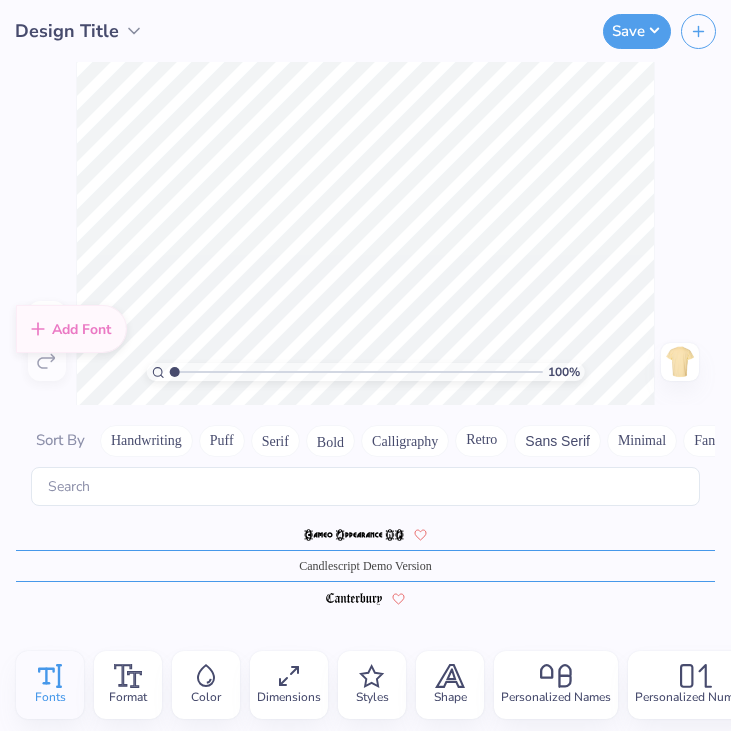 scroll, scrollTop: 1579, scrollLeft: 0, axis: vertical 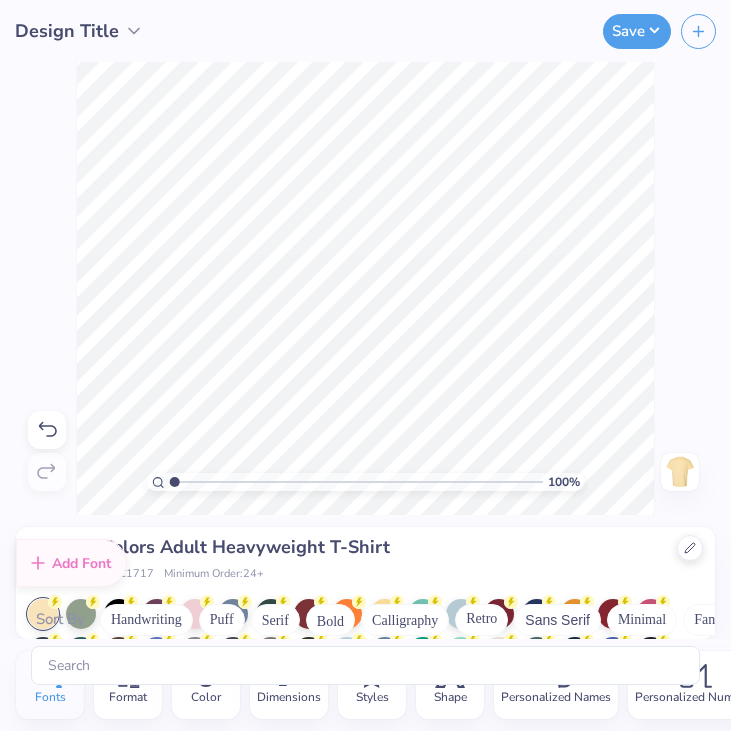 click on "Design Title Save Fonts Format Color Dimensions Styles Shape Personalized Names Personalized Numbers  Add Font Sort By Handwriting Puff Serif Bold Calligraphy Retro Sans Serif Minimal Fantasy Techno Others Averia Serif Libre Candlescript Demo Version Super Dream Times New Roman Varsity Team 100  % Need help?  Chat with us. Back Comfort Colors Adult Heavyweight T-Shirt Comfort Colors # C1717 Minimum Order:  24 +   Fresh Prints Flash:  This color can be expedited for 5 day delivery.
x" at bounding box center (365, 365) 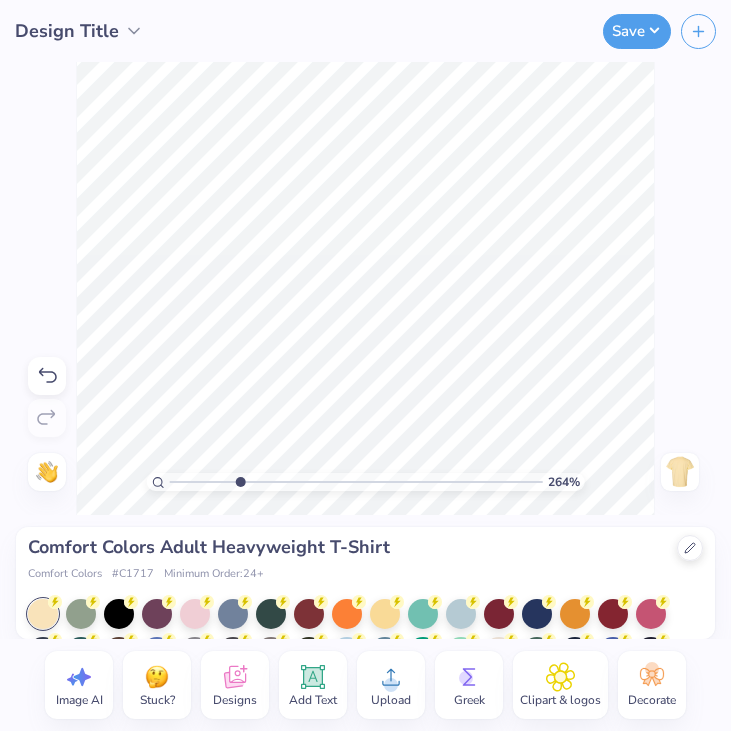 drag, startPoint x: 173, startPoint y: 479, endPoint x: 239, endPoint y: 484, distance: 66.189125 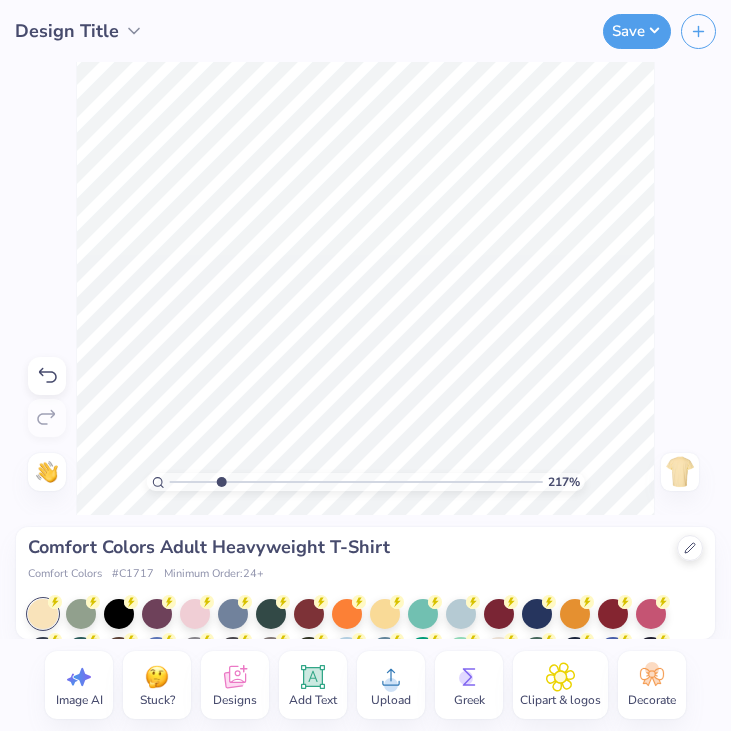 drag, startPoint x: 239, startPoint y: 484, endPoint x: 221, endPoint y: 484, distance: 18 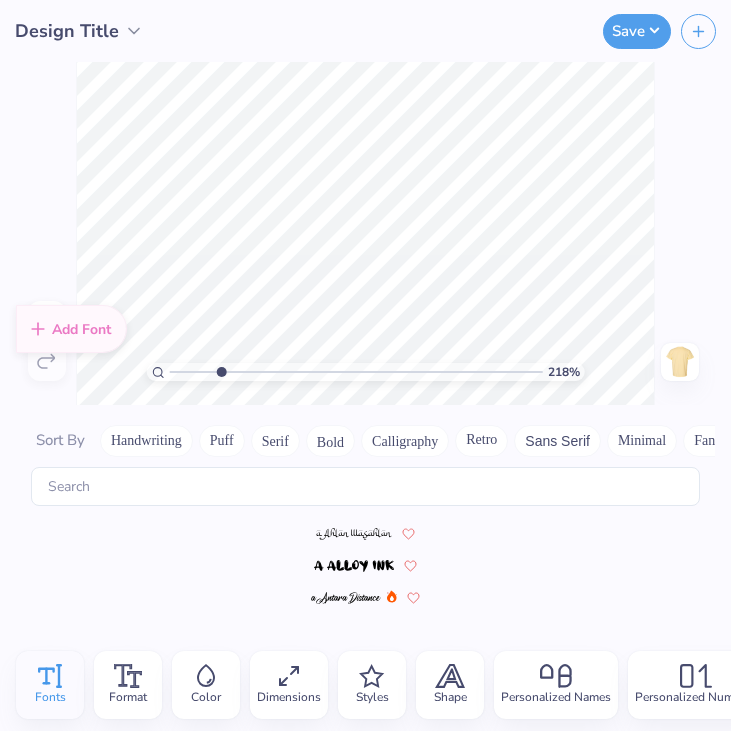 click on "218  %" at bounding box center [365, 233] 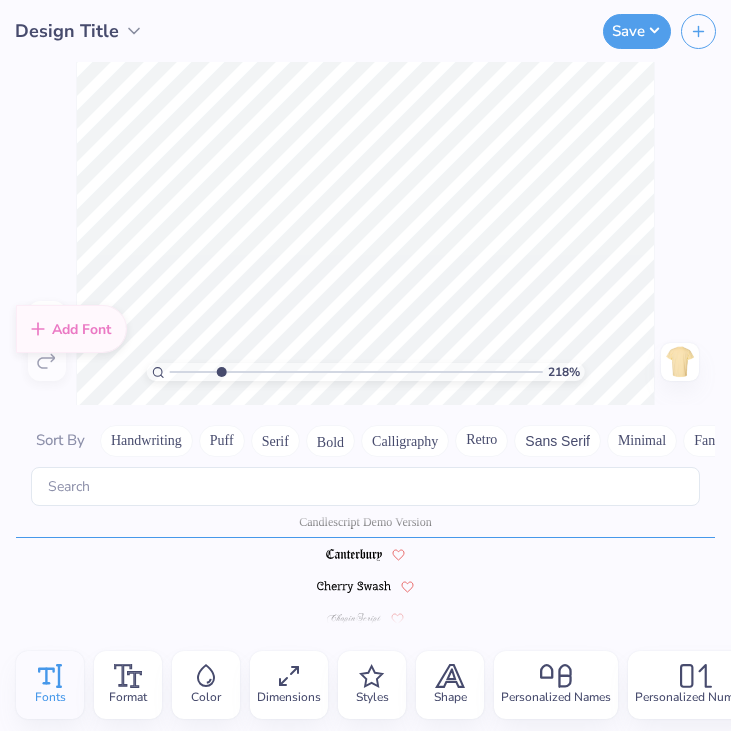 scroll, scrollTop: 16, scrollLeft: 2, axis: both 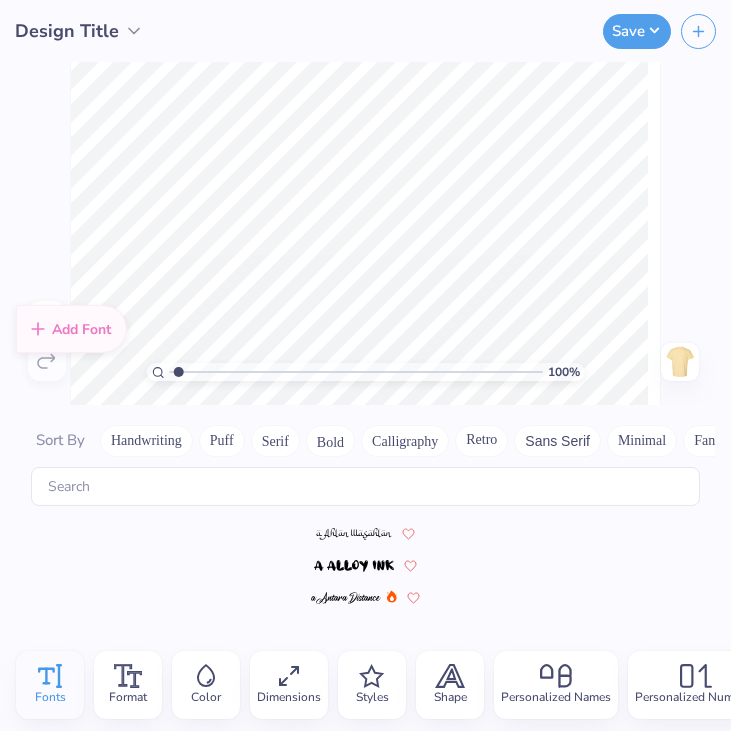 type on "1" 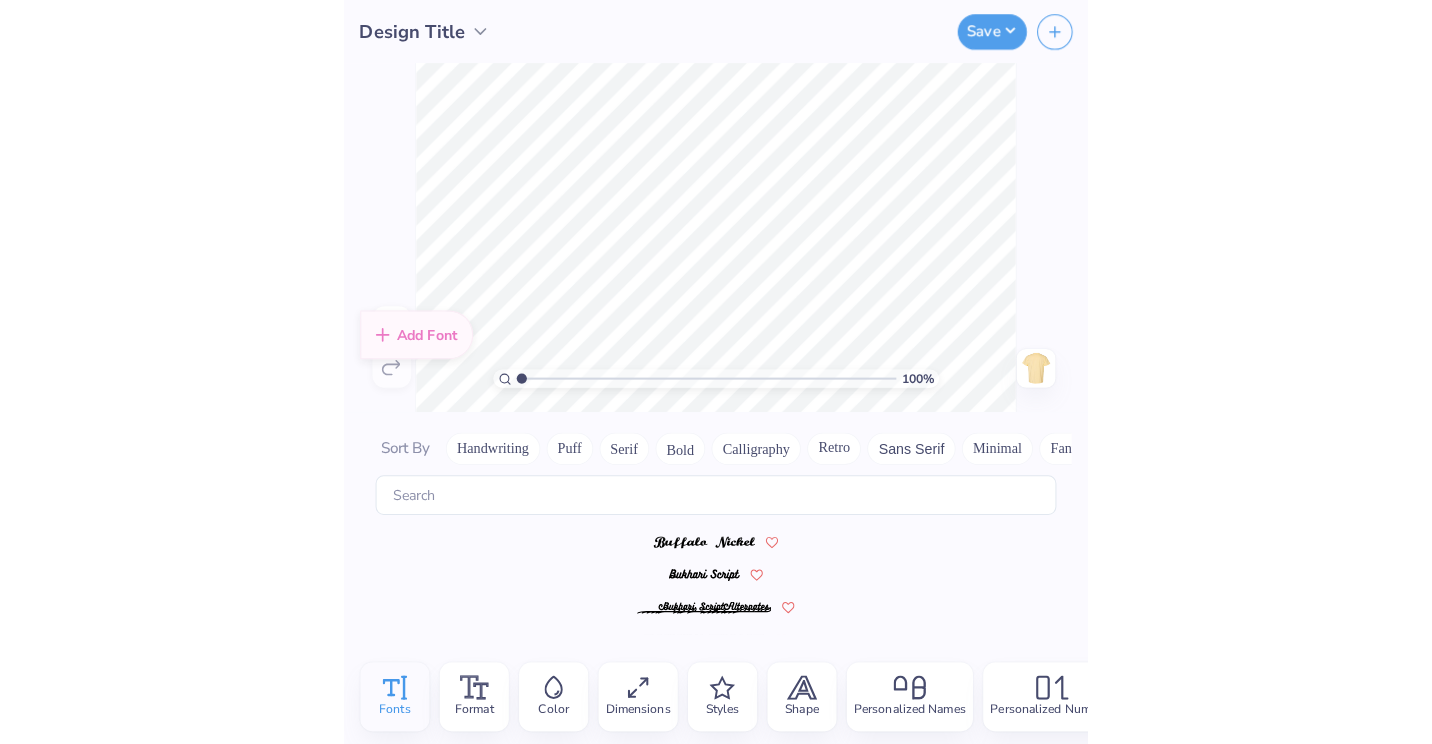 scroll, scrollTop: 1579, scrollLeft: 0, axis: vertical 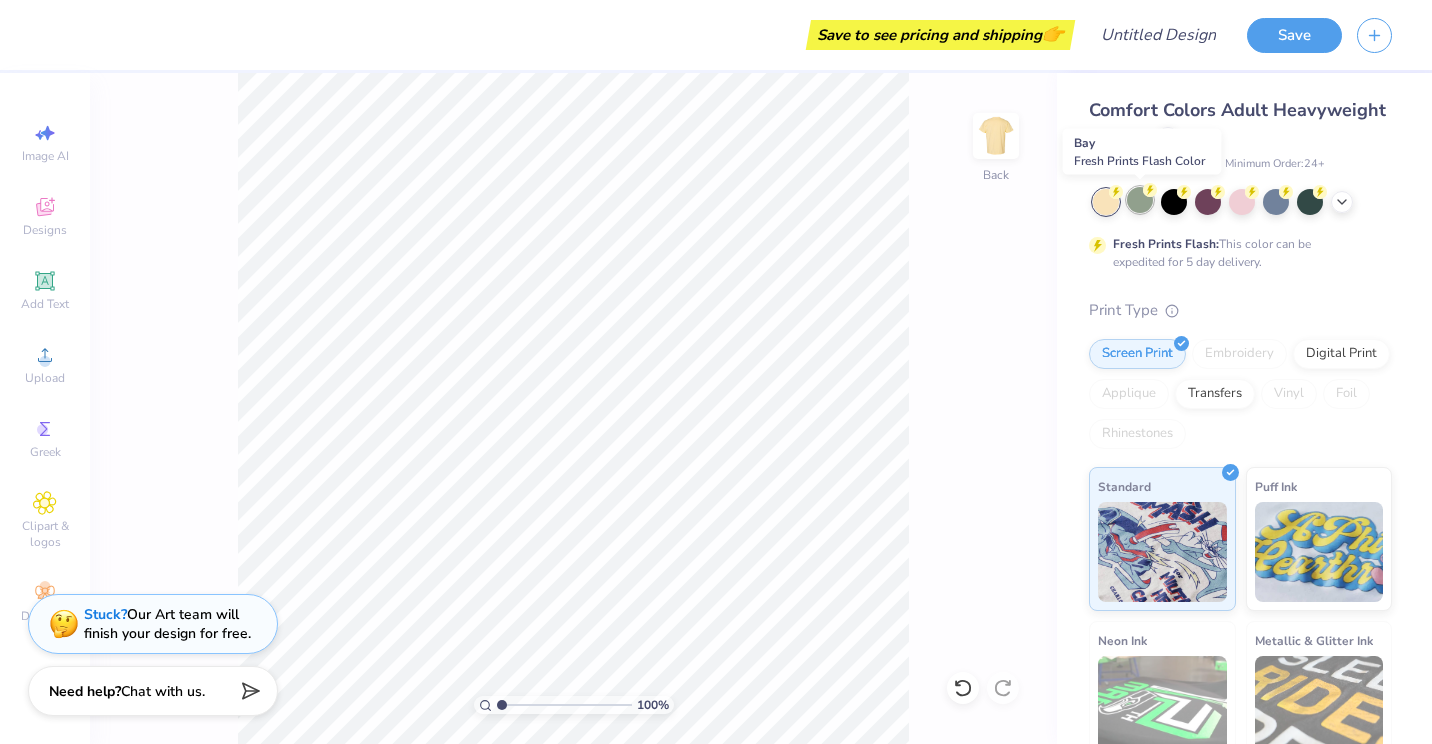 click at bounding box center [1140, 200] 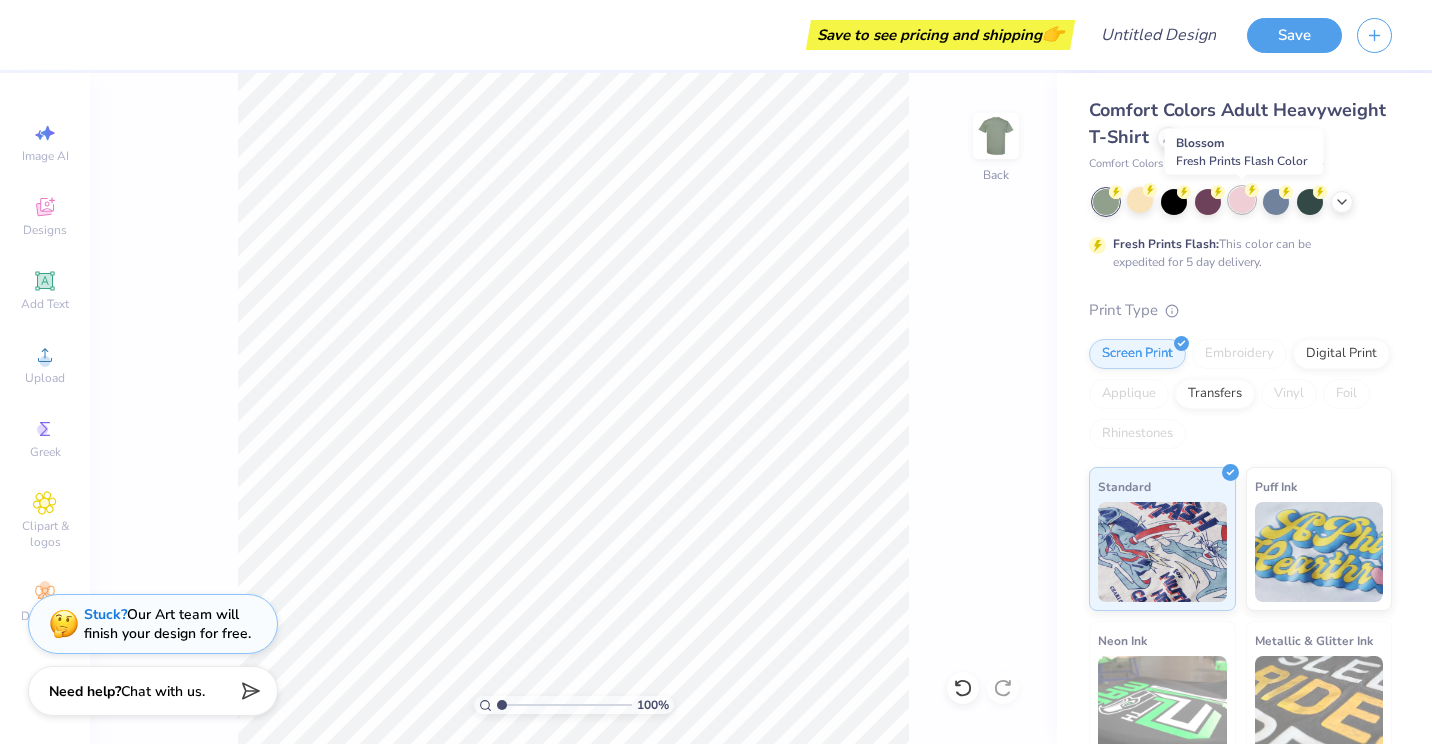 click at bounding box center (1242, 200) 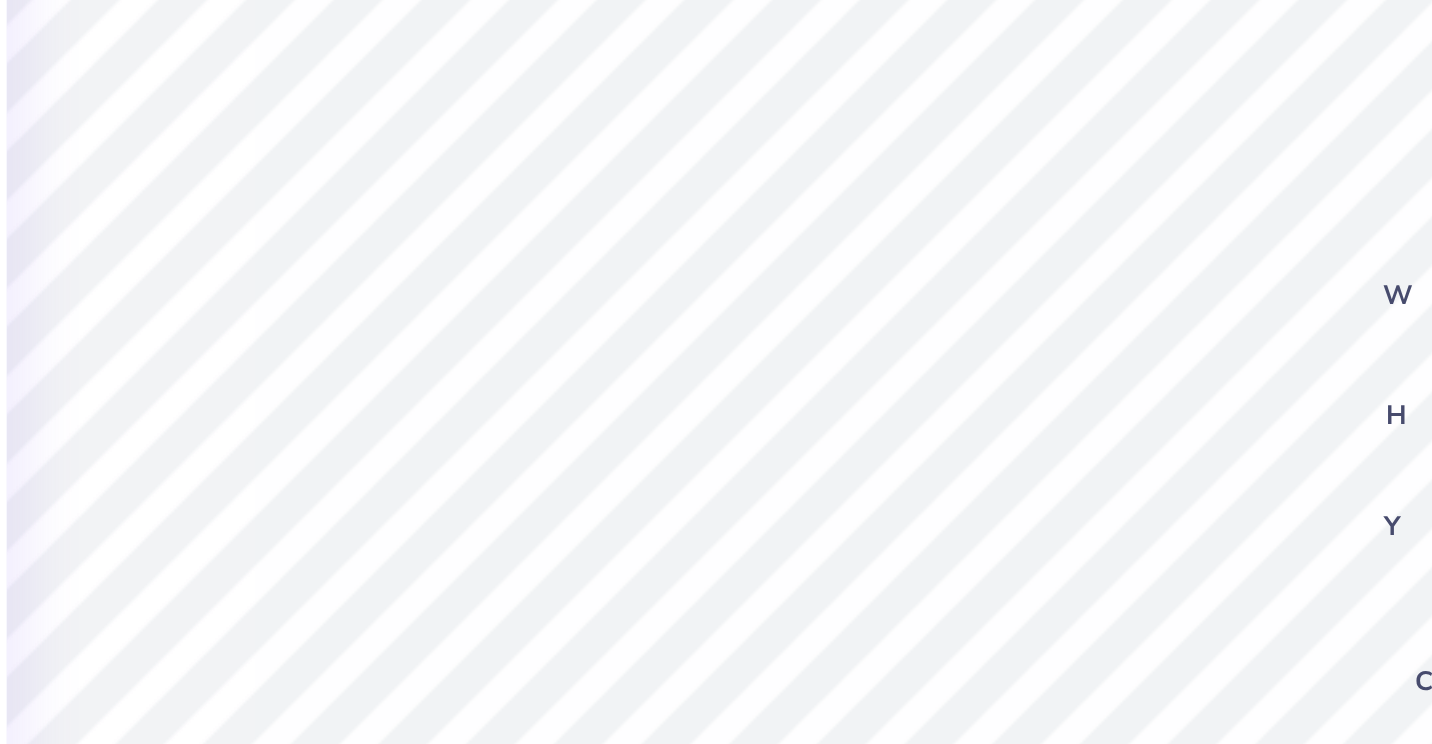scroll, scrollTop: 16, scrollLeft: 2, axis: both 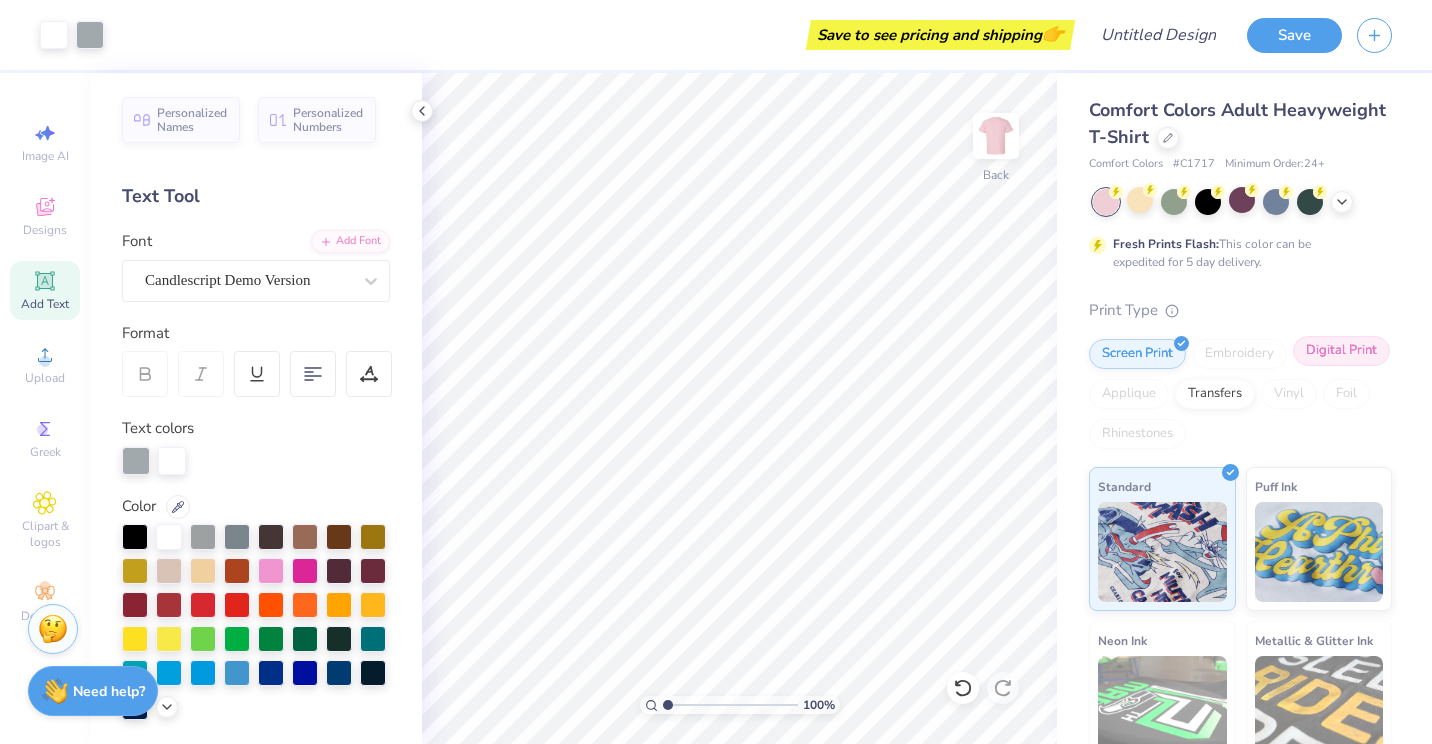 click on "Digital Print" at bounding box center (1341, 351) 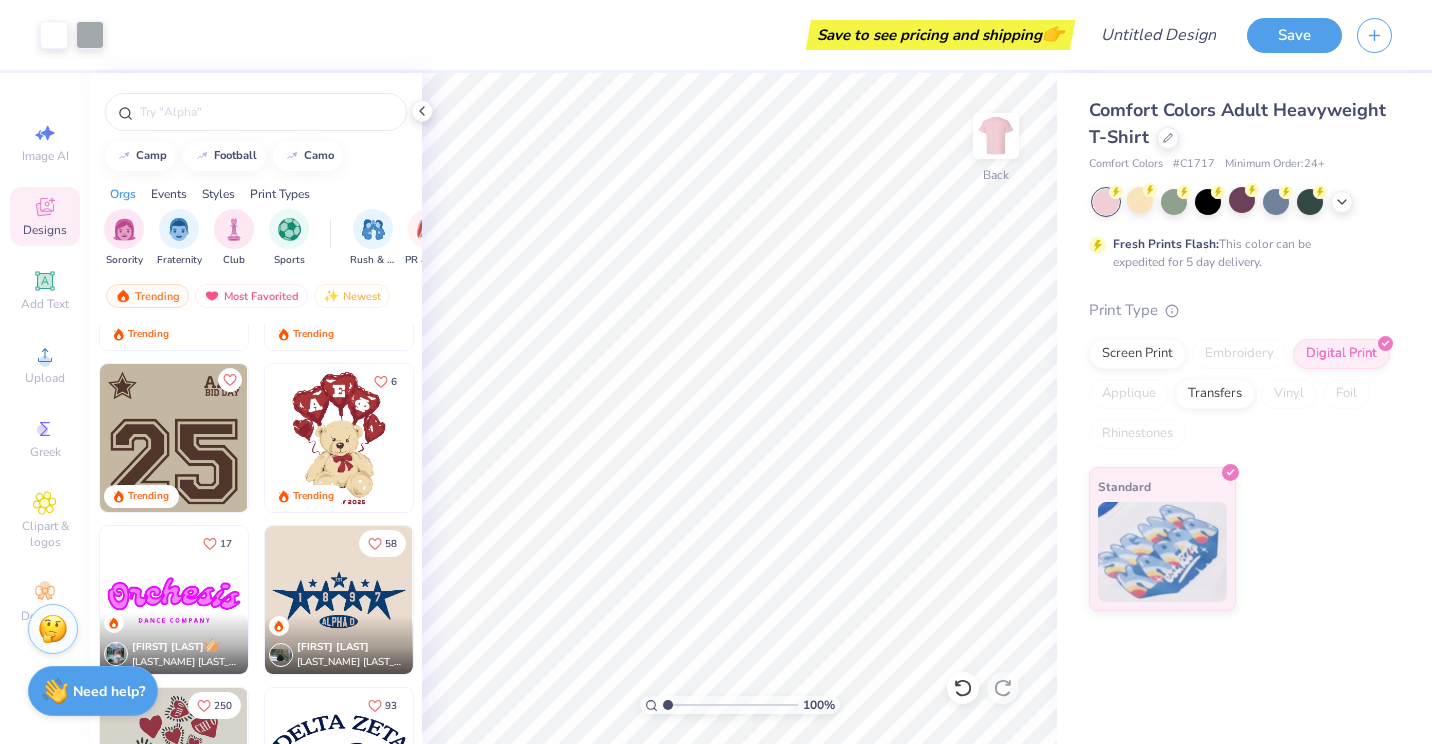 scroll, scrollTop: 772, scrollLeft: 0, axis: vertical 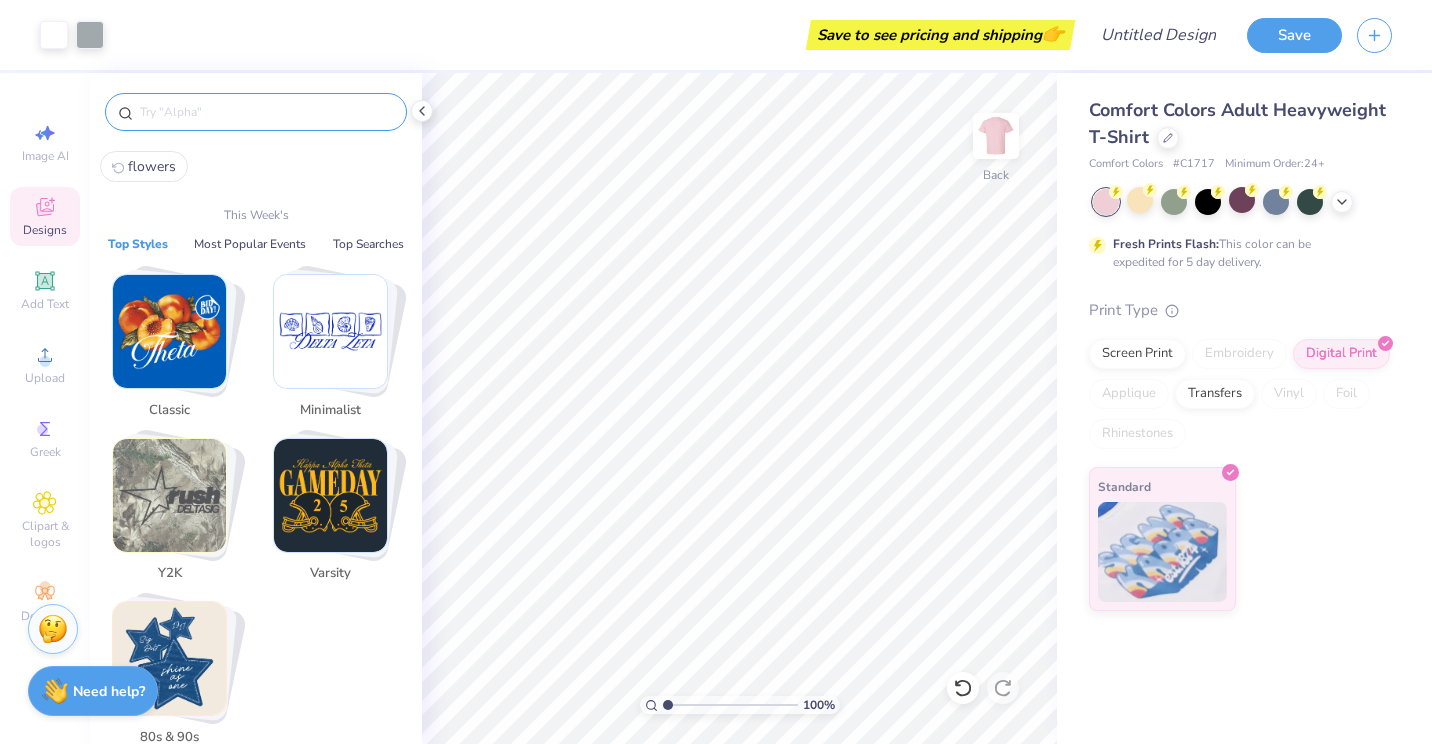 click at bounding box center (266, 112) 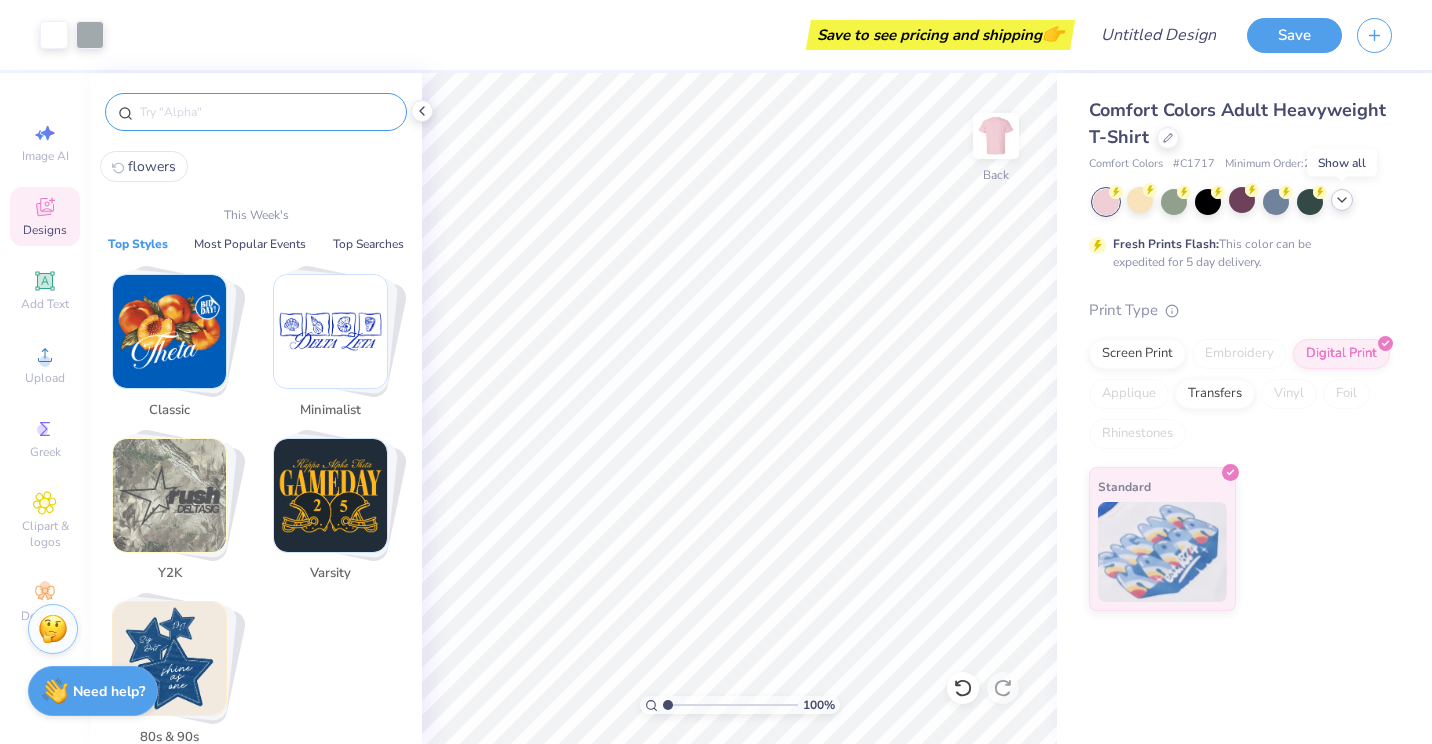 click at bounding box center (1342, 200) 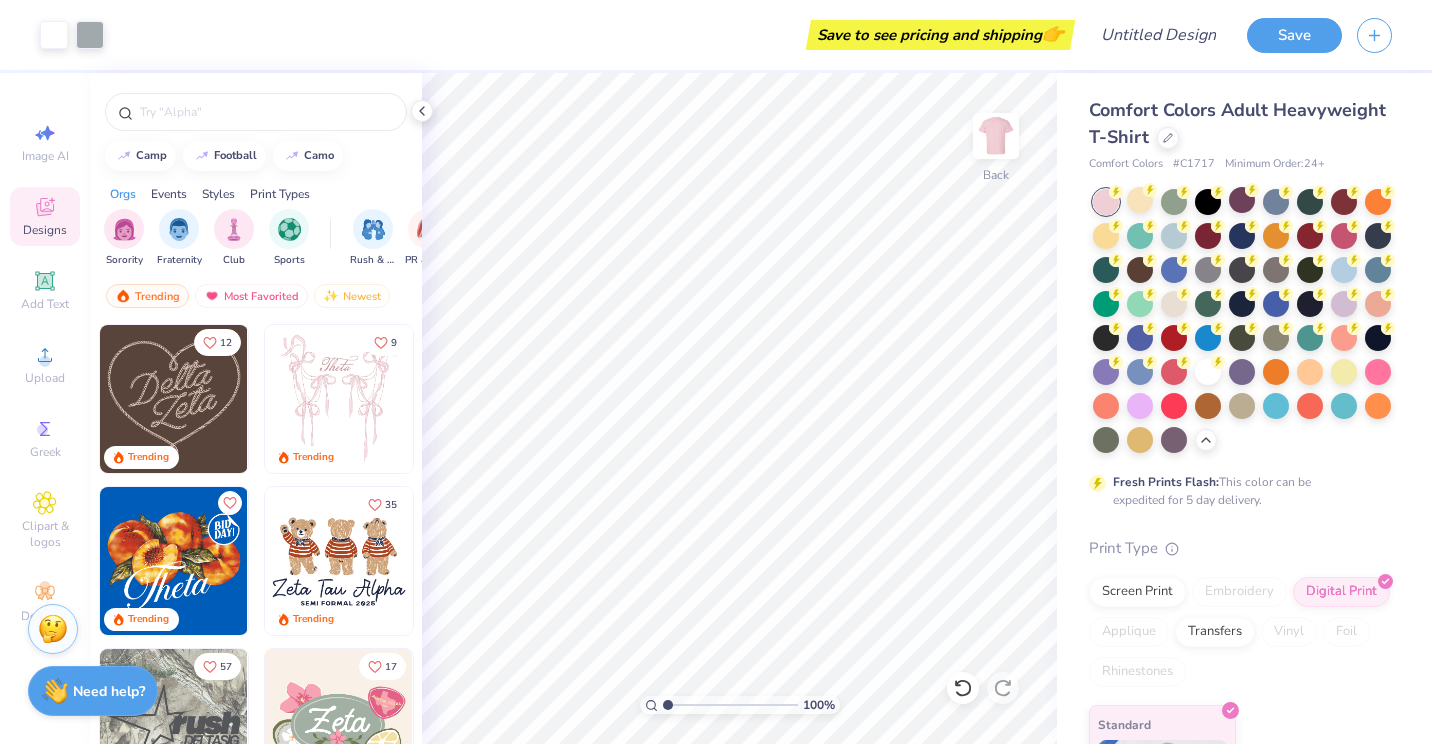 scroll, scrollTop: 139, scrollLeft: 0, axis: vertical 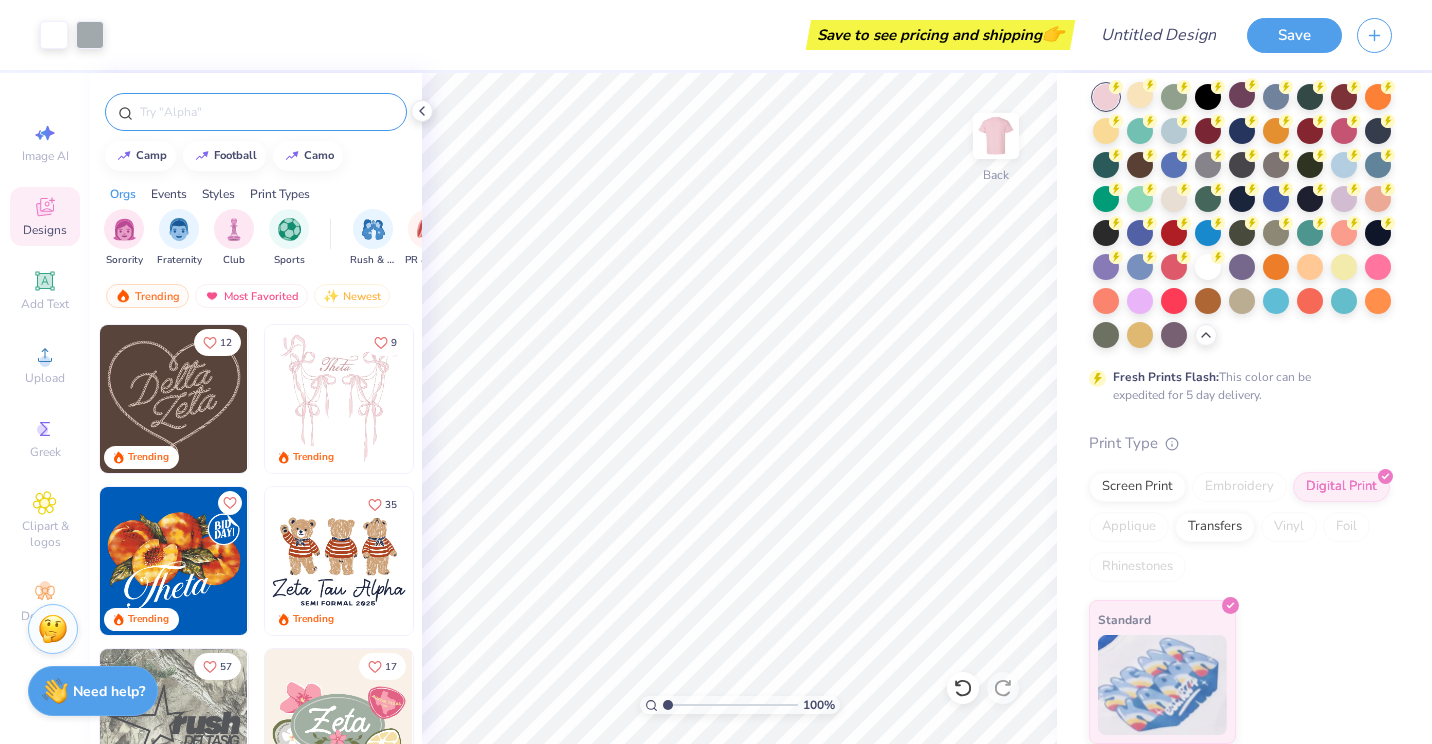 click at bounding box center (266, 112) 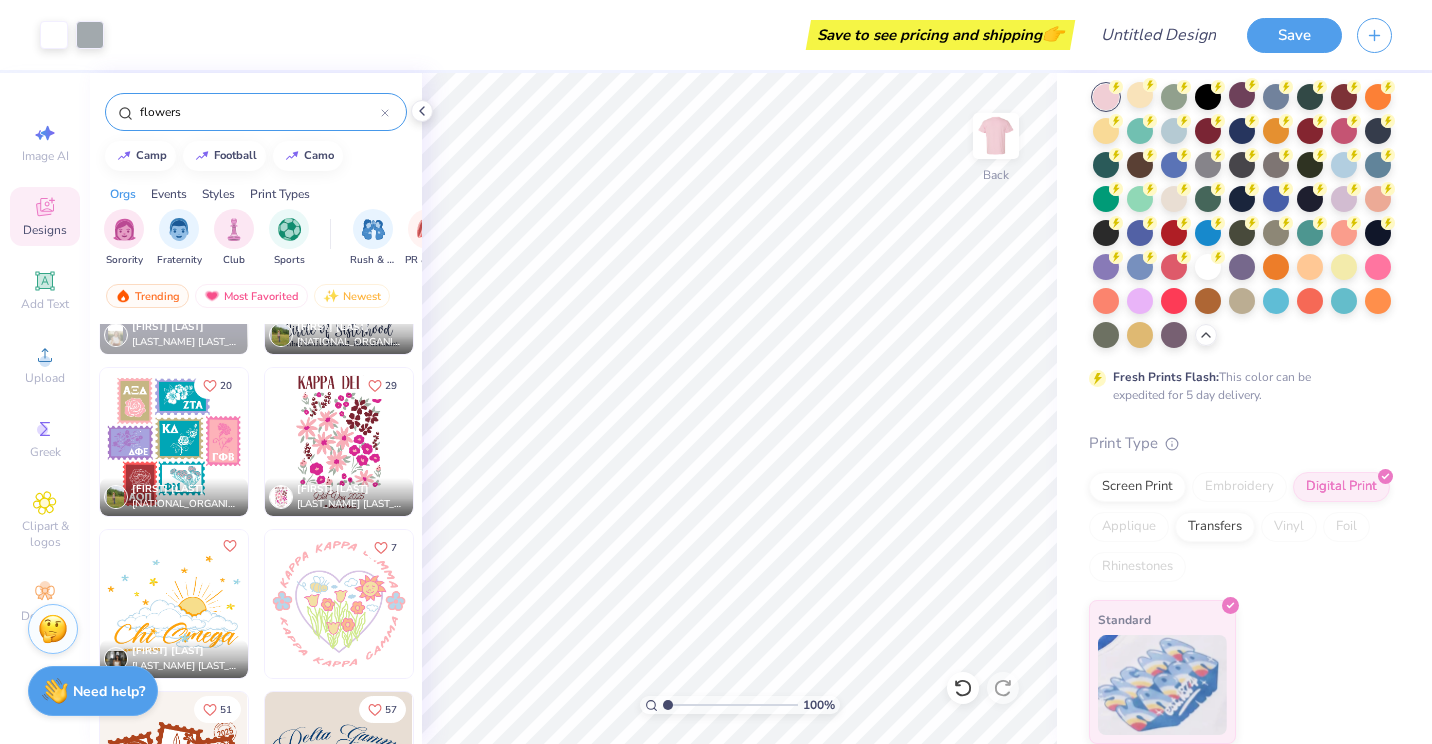 scroll, scrollTop: 11134, scrollLeft: 0, axis: vertical 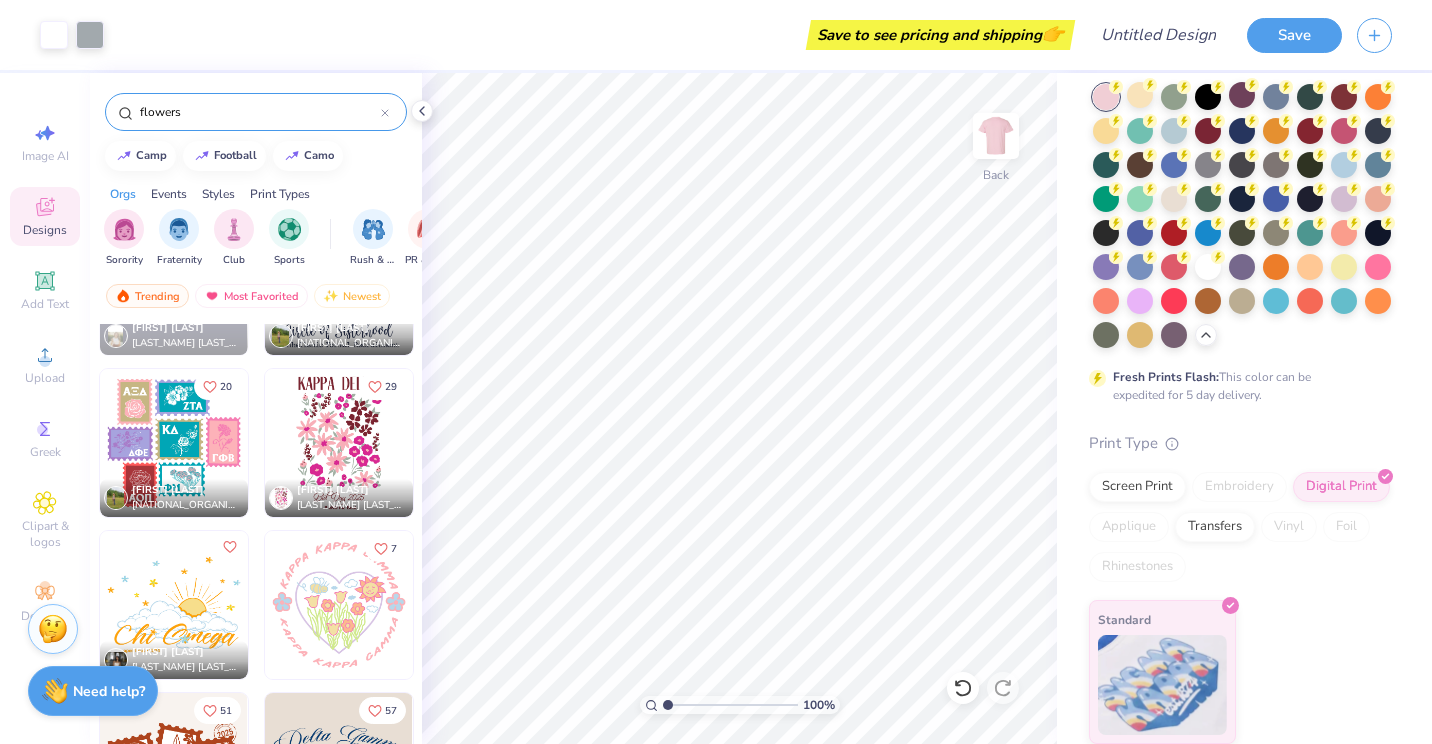 type on "flowers" 